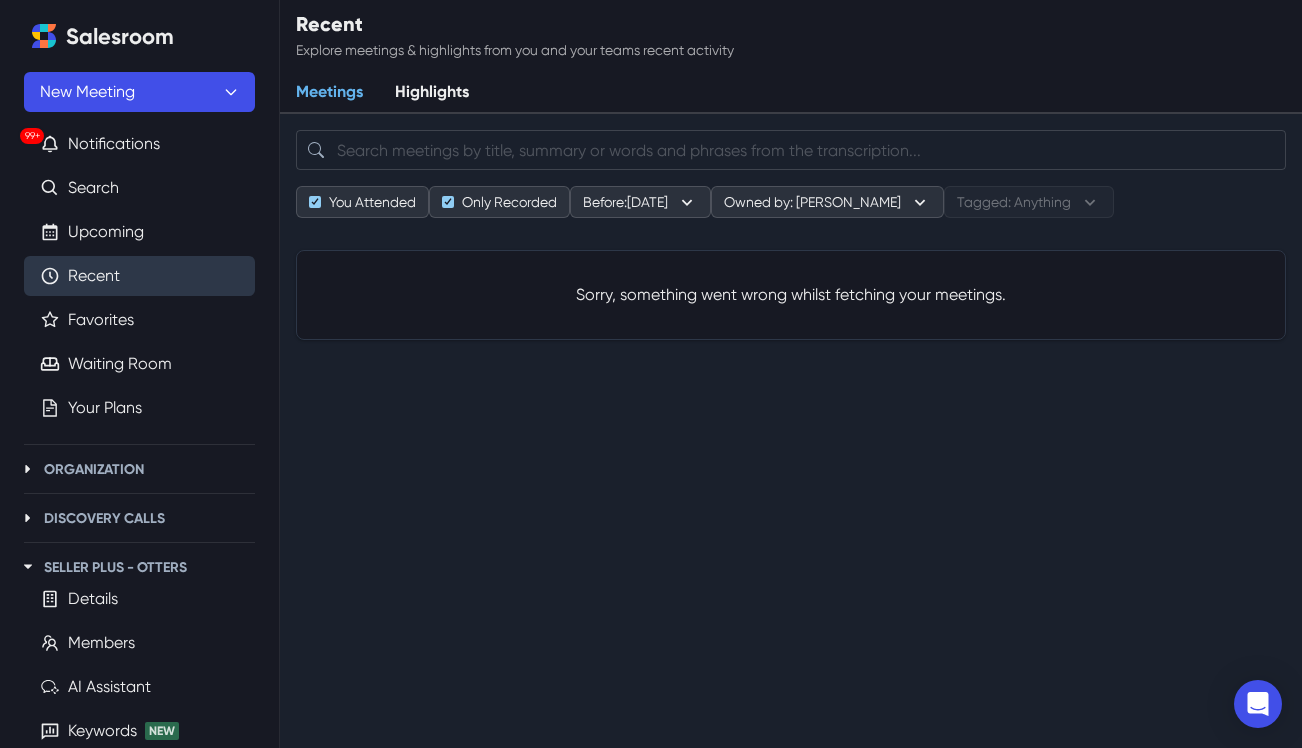 scroll, scrollTop: 0, scrollLeft: 0, axis: both 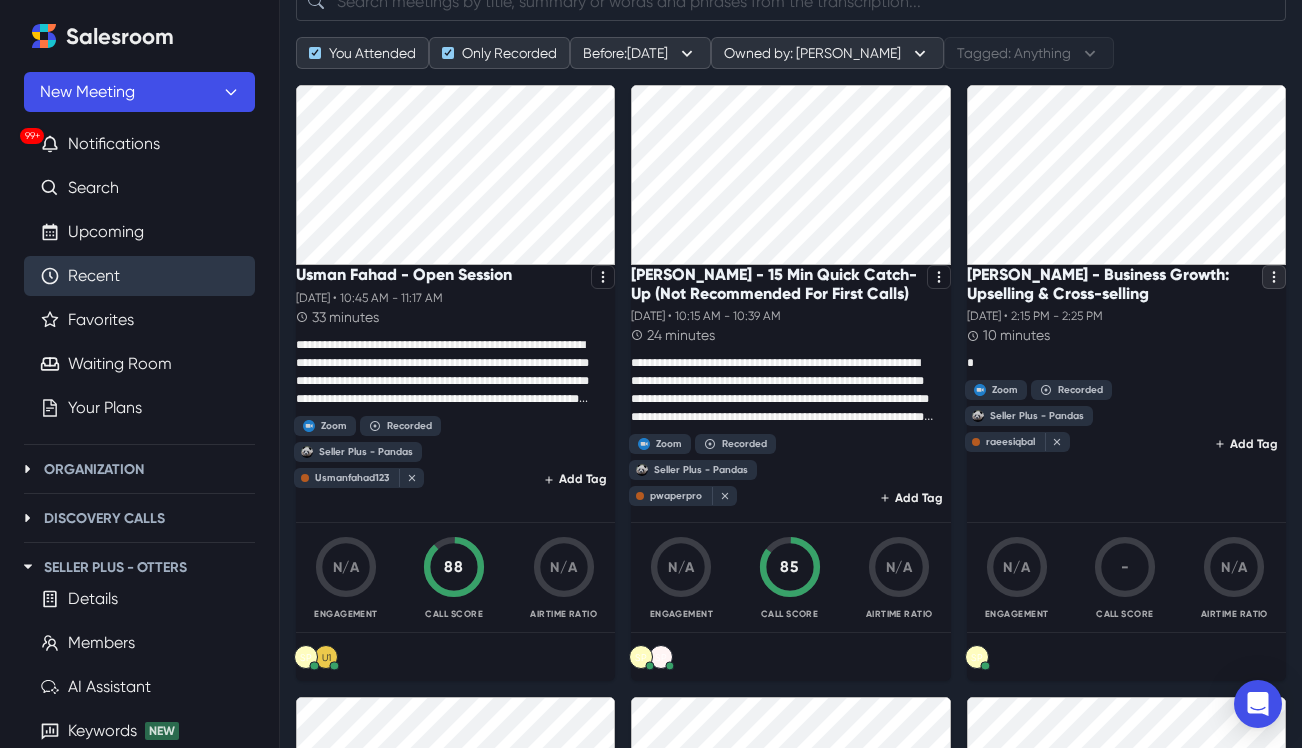 click 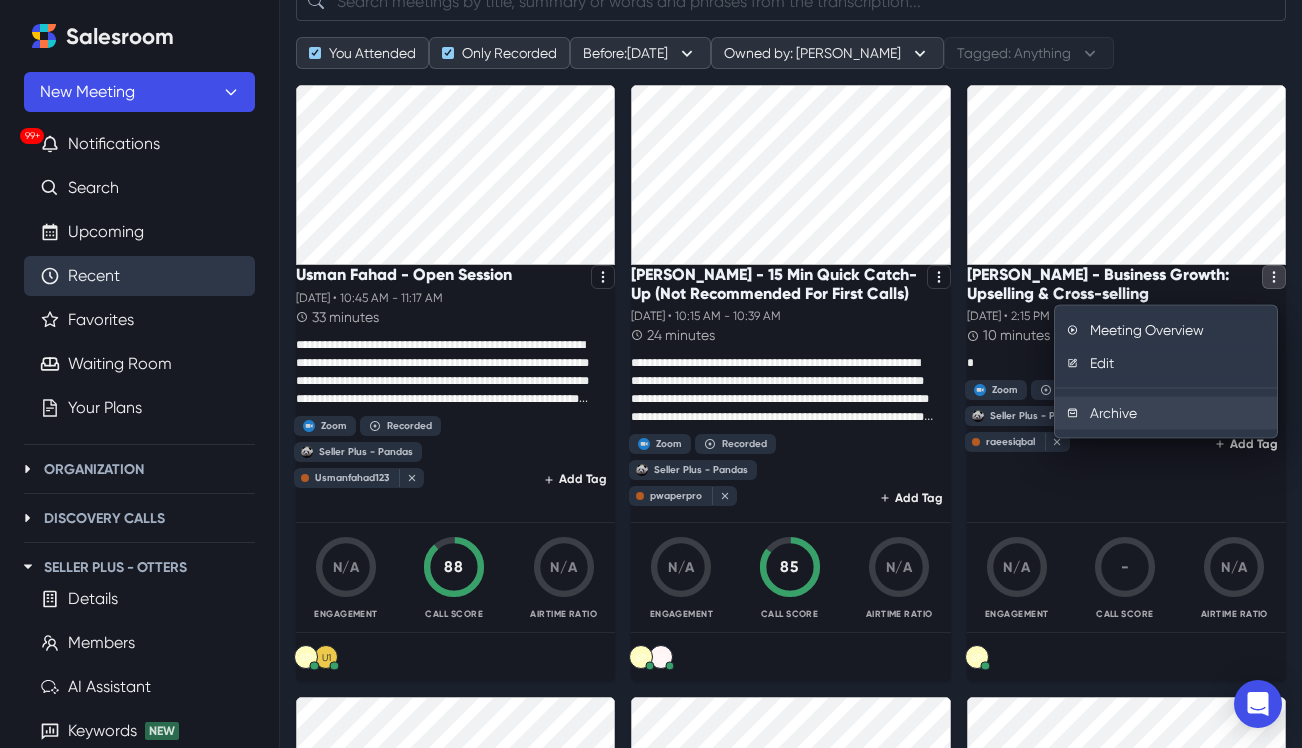click on "Archive" at bounding box center (1166, 413) 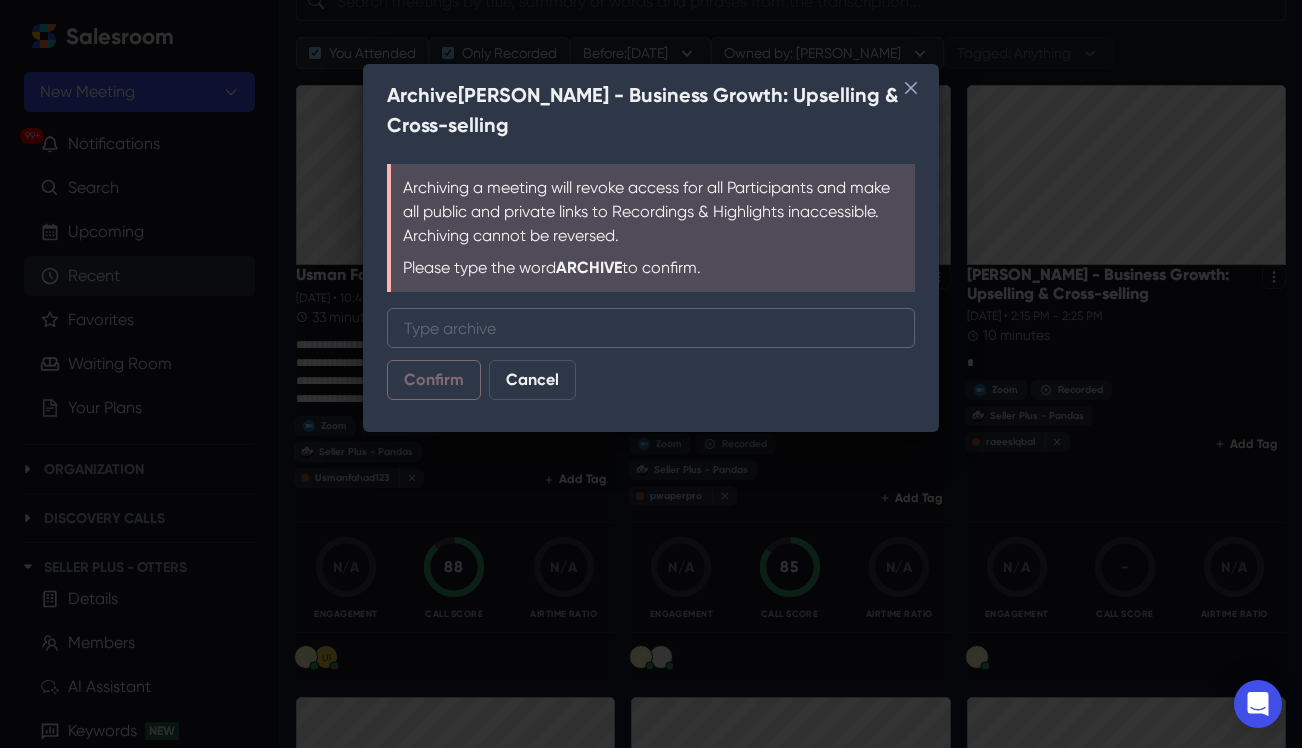 click on "Type "archive"" at bounding box center [651, 328] 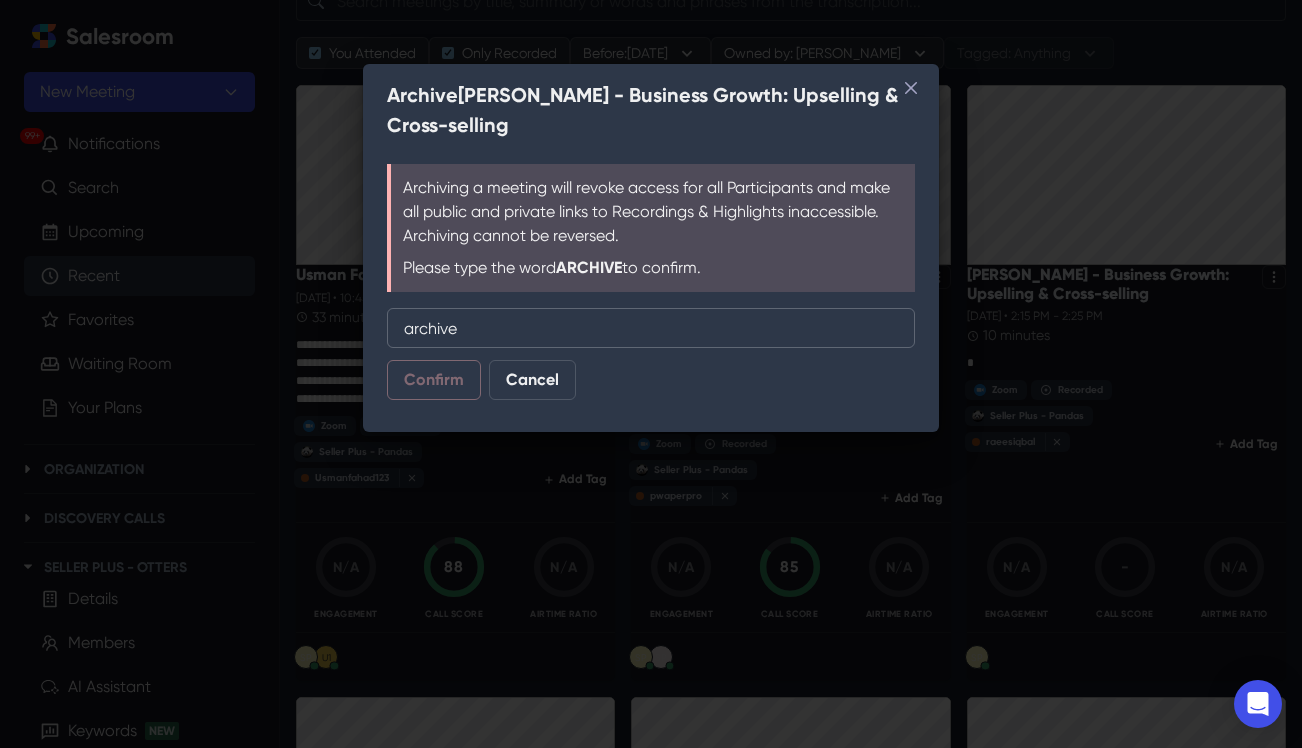 type on "archive" 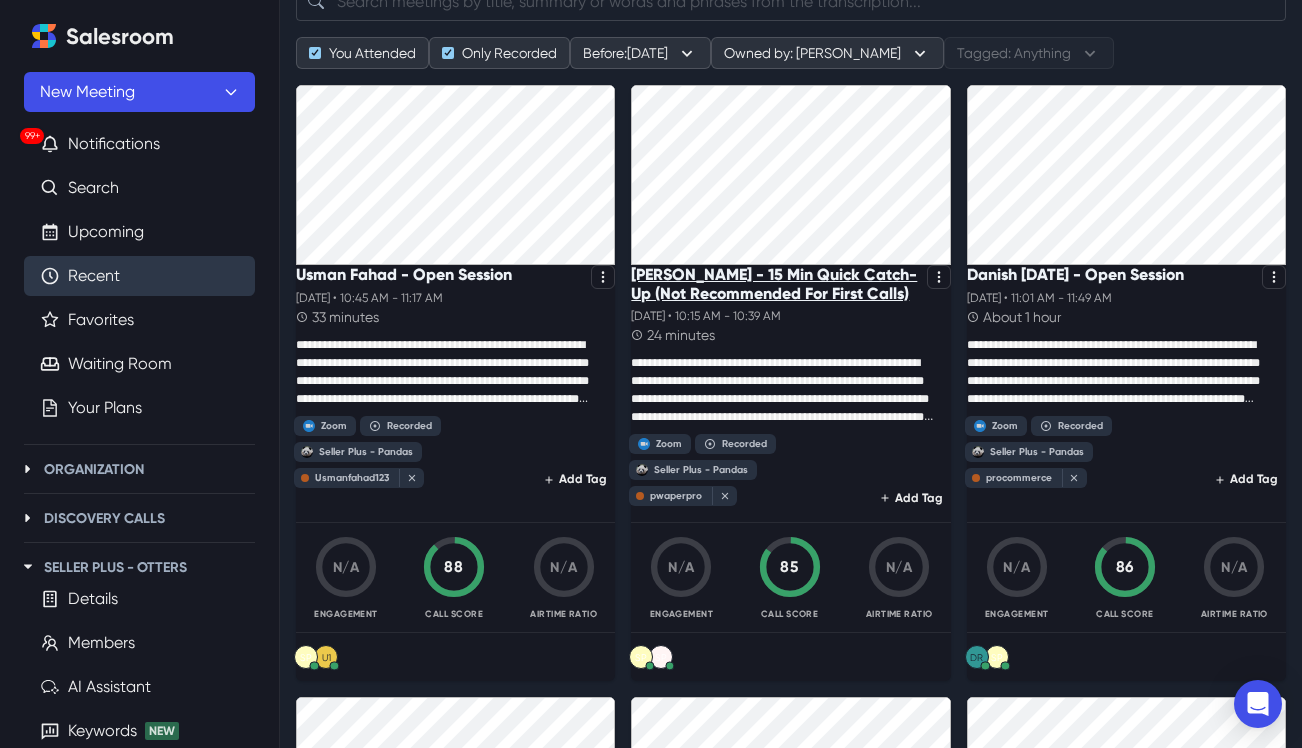 click on "[PERSON_NAME] - 15 Min Quick Catch-Up (Not Recommended For First Calls)" at bounding box center (774, 284) 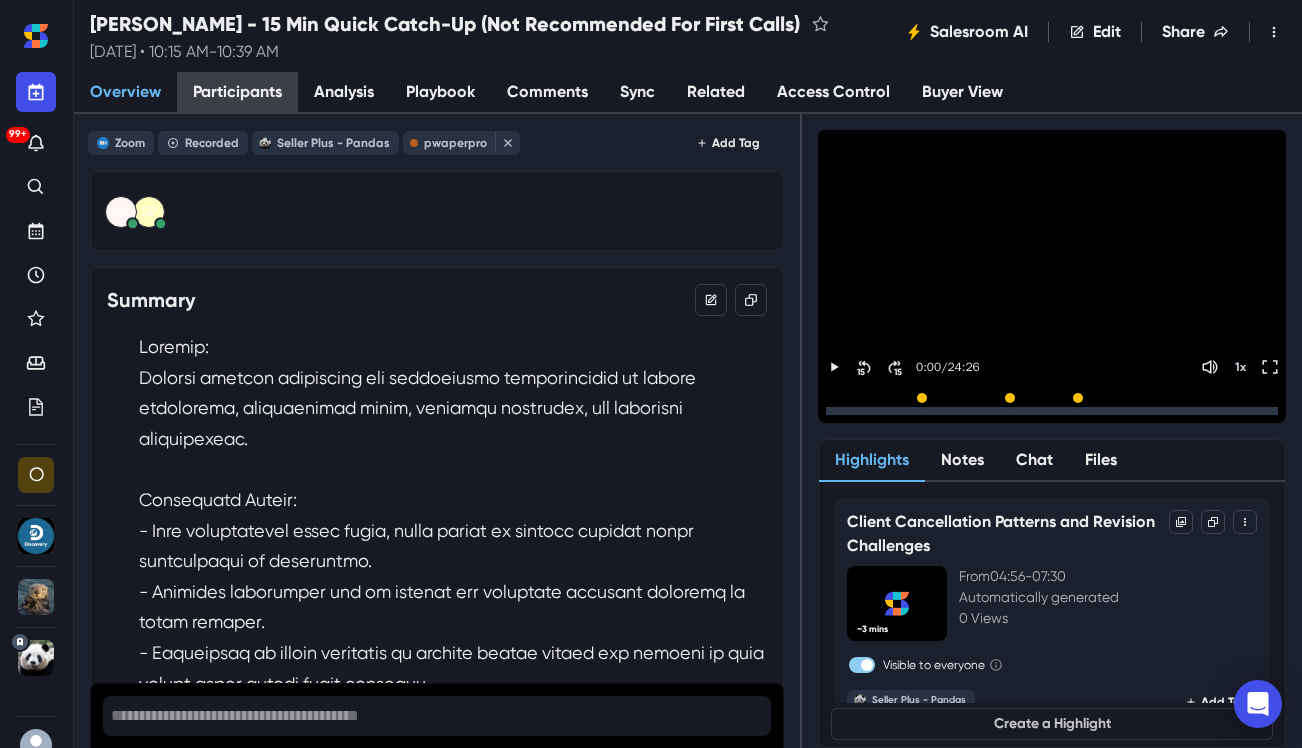 click on "Participants" at bounding box center (237, 92) 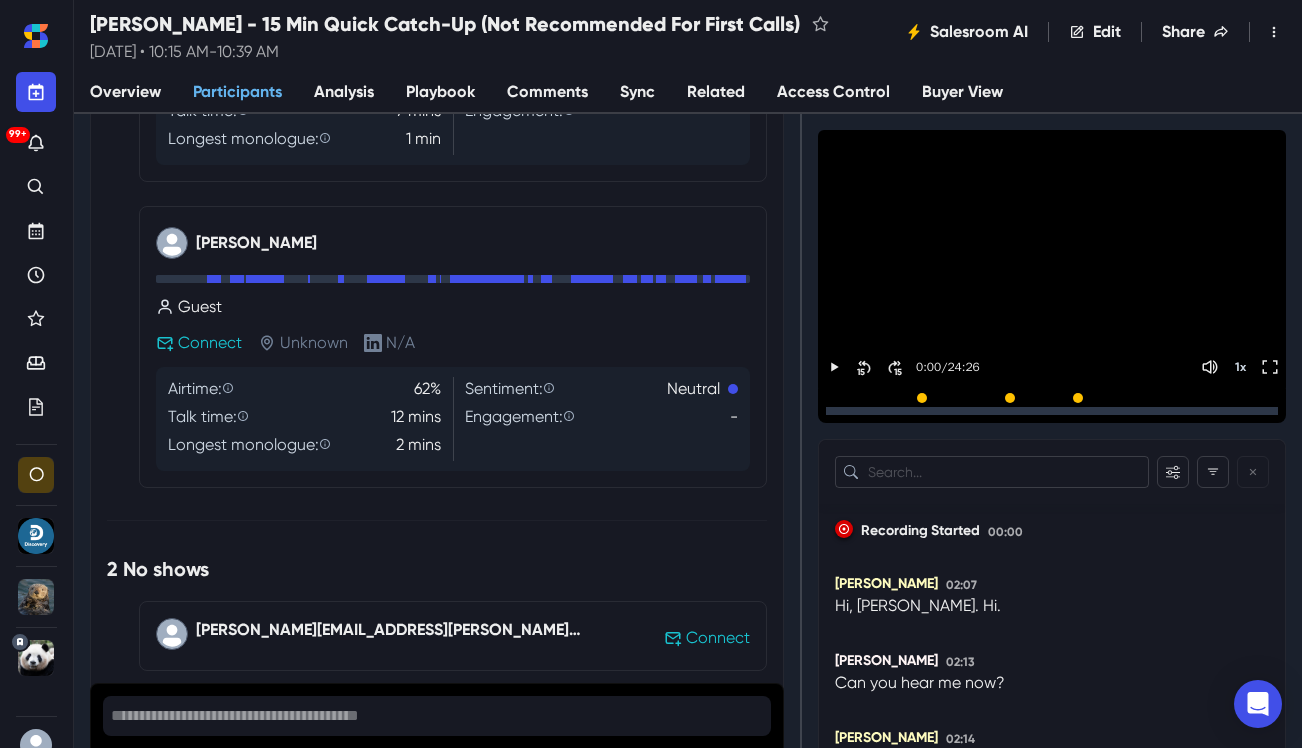 scroll, scrollTop: 479, scrollLeft: 0, axis: vertical 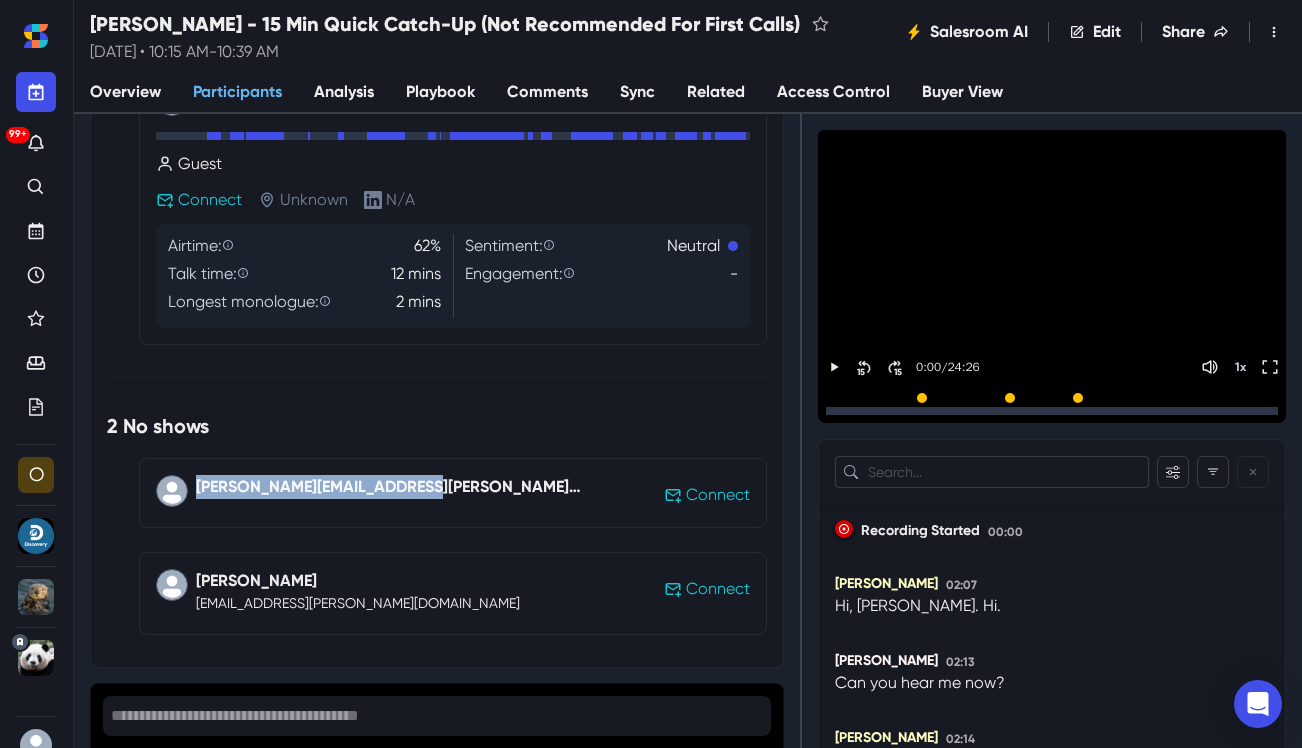 drag, startPoint x: 442, startPoint y: 493, endPoint x: 187, endPoint y: 487, distance: 255.07057 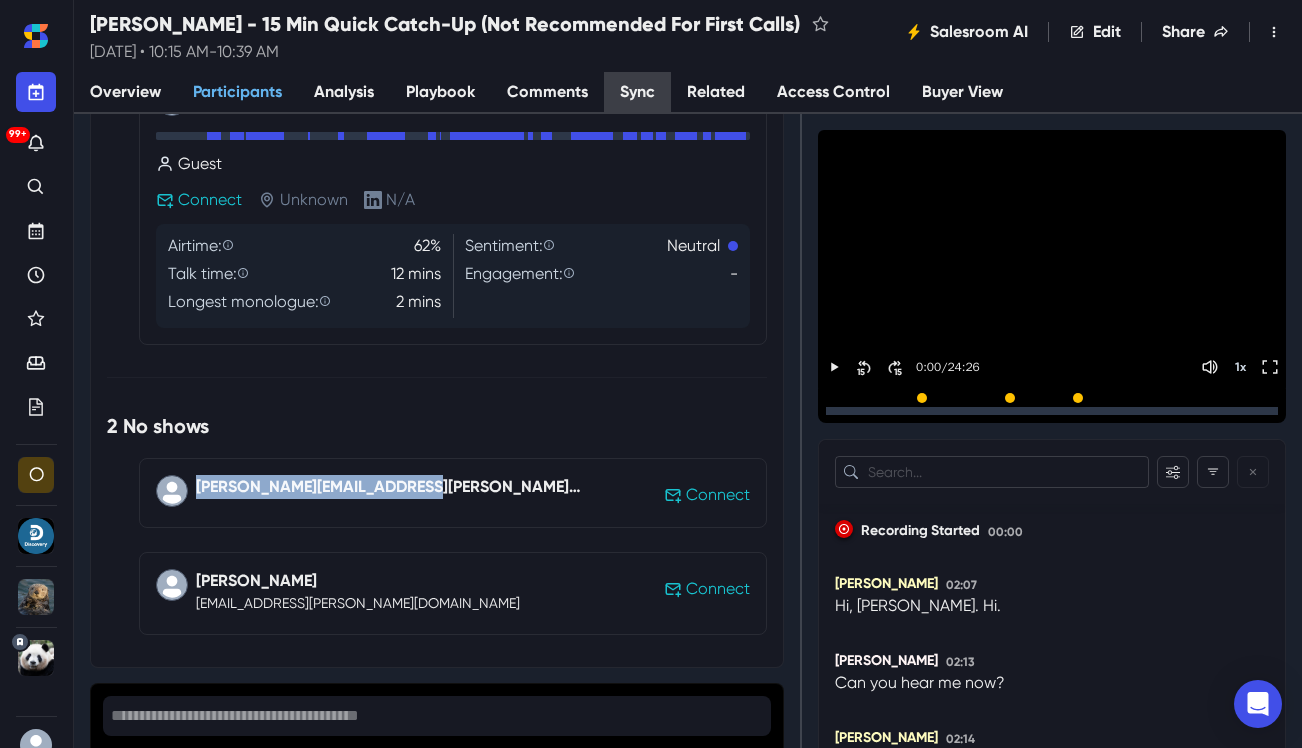 click on "Sync" at bounding box center [637, 93] 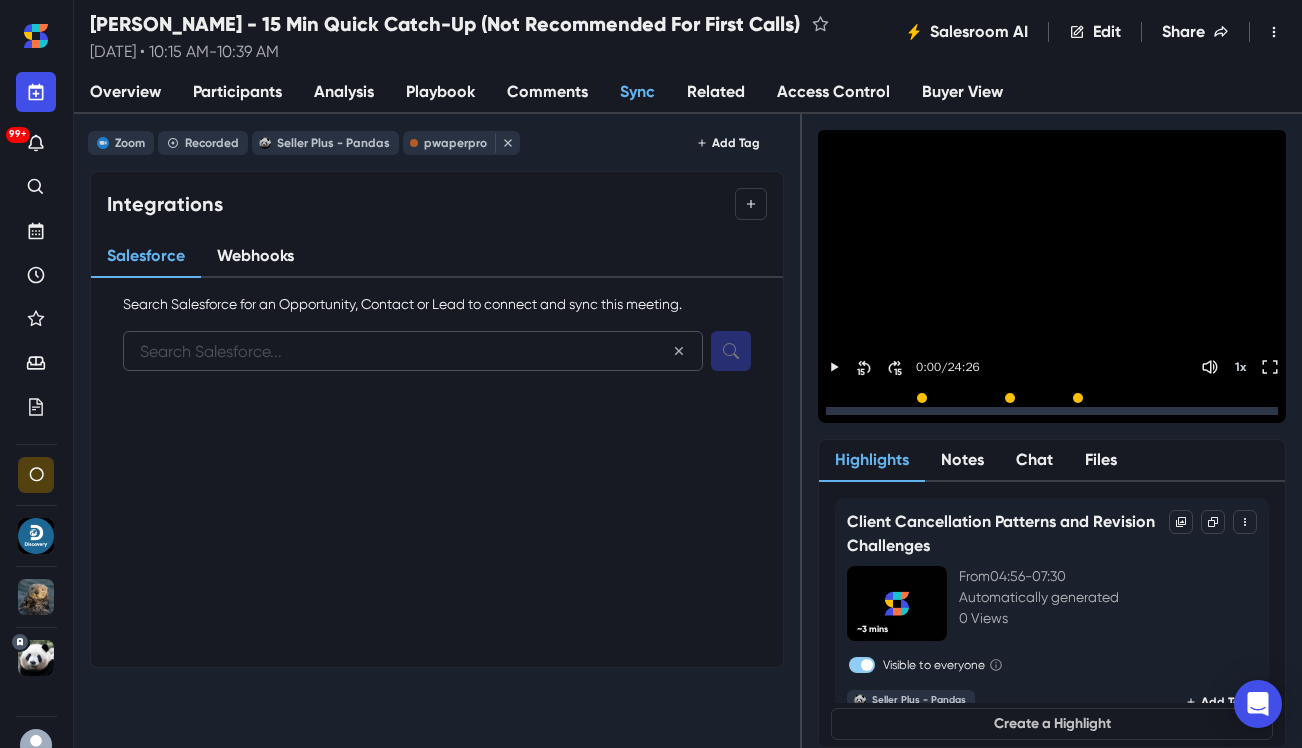click at bounding box center (413, 351) 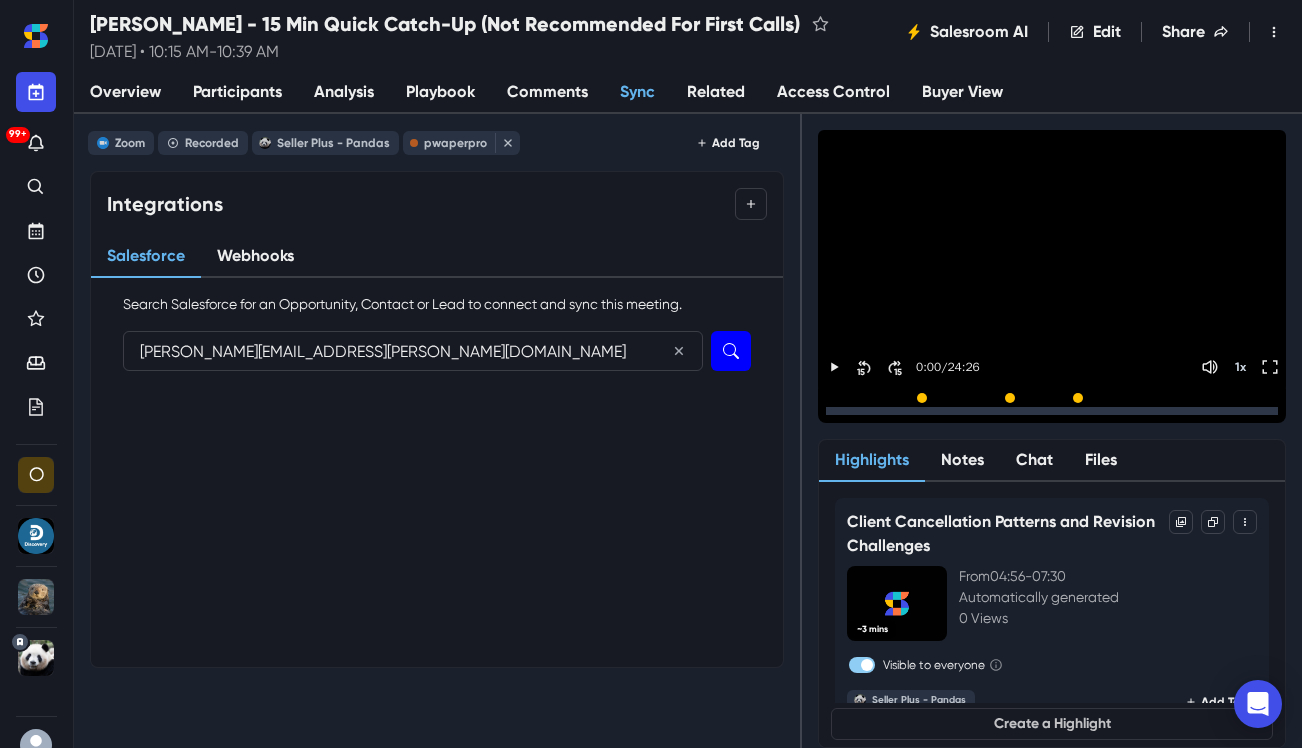 type on "[PERSON_NAME][EMAIL_ADDRESS][PERSON_NAME][DOMAIN_NAME]" 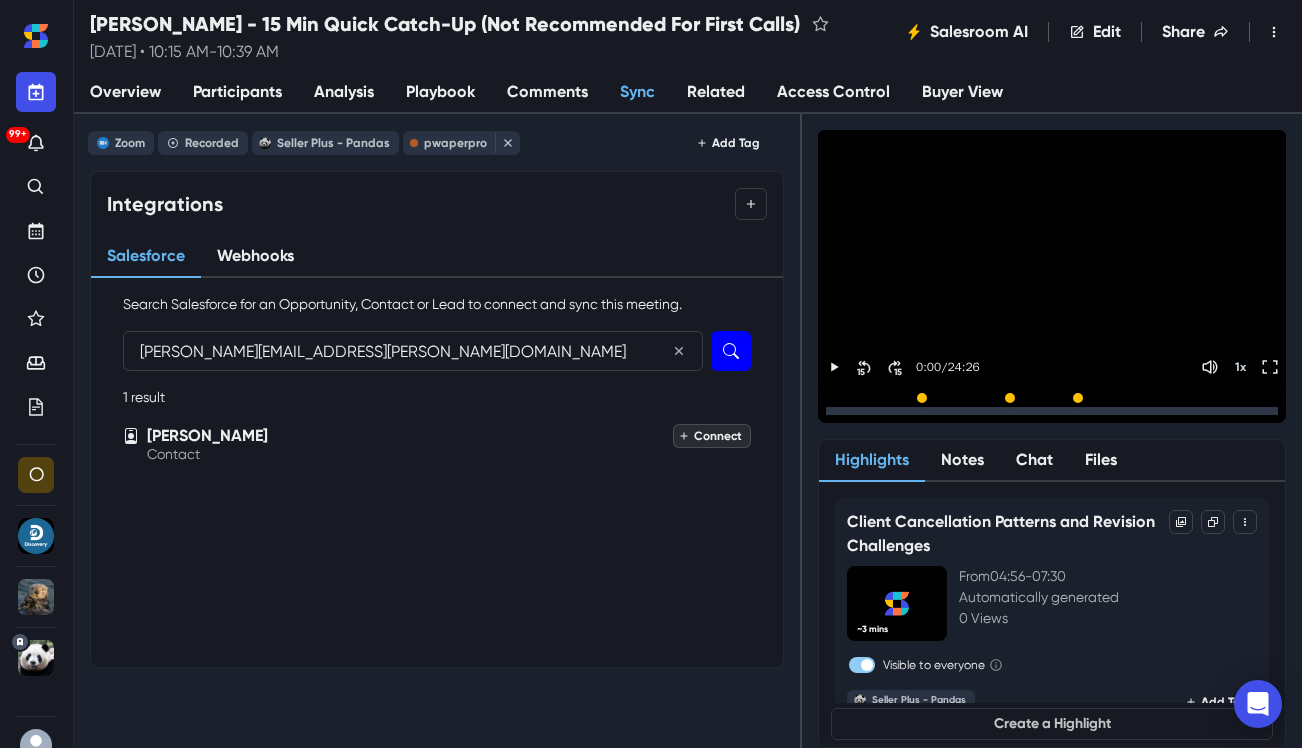 click on "Connect" at bounding box center [712, 436] 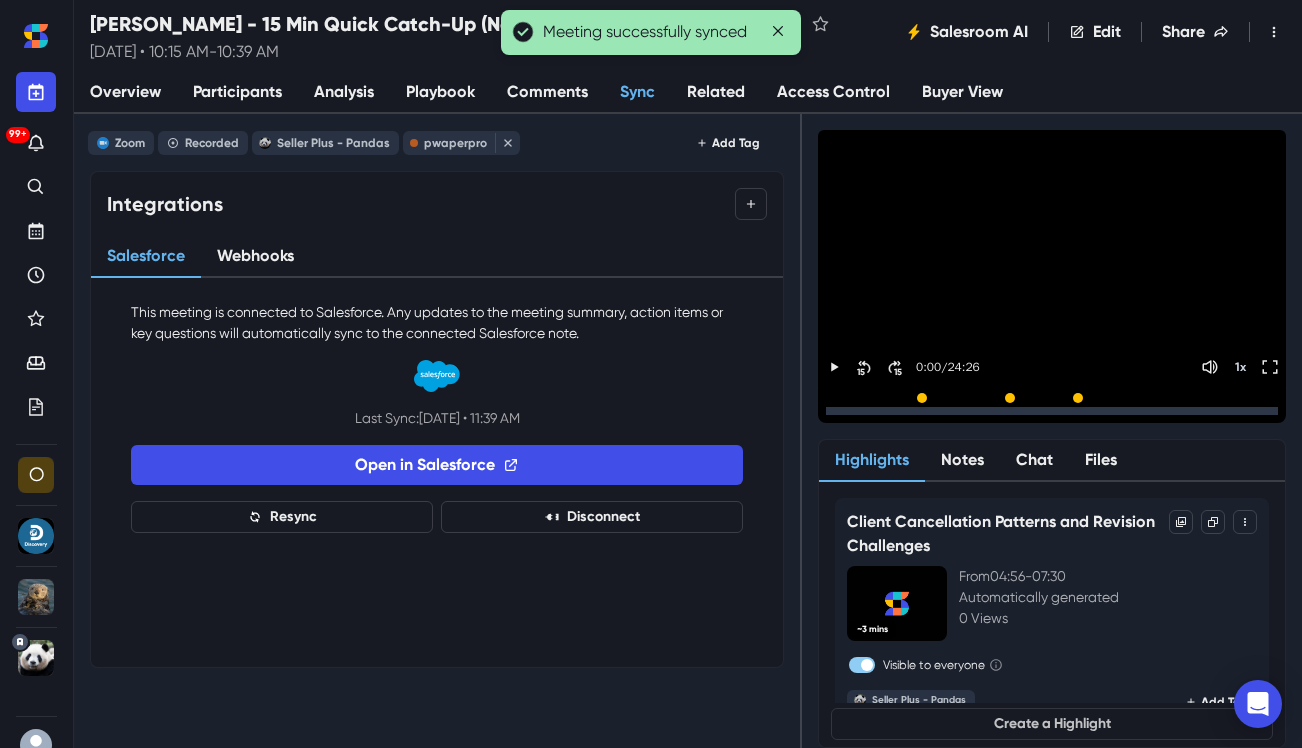 click on "Analysis" at bounding box center (344, 93) 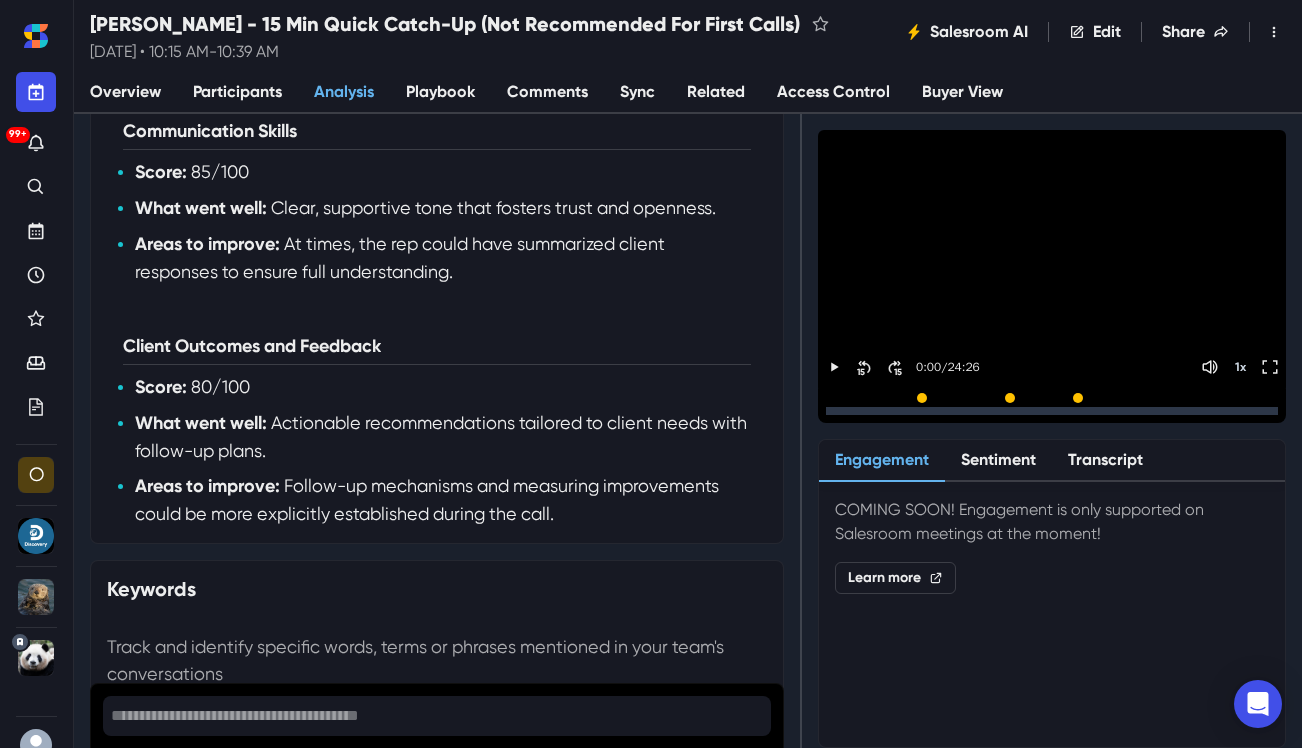 scroll, scrollTop: 0, scrollLeft: 0, axis: both 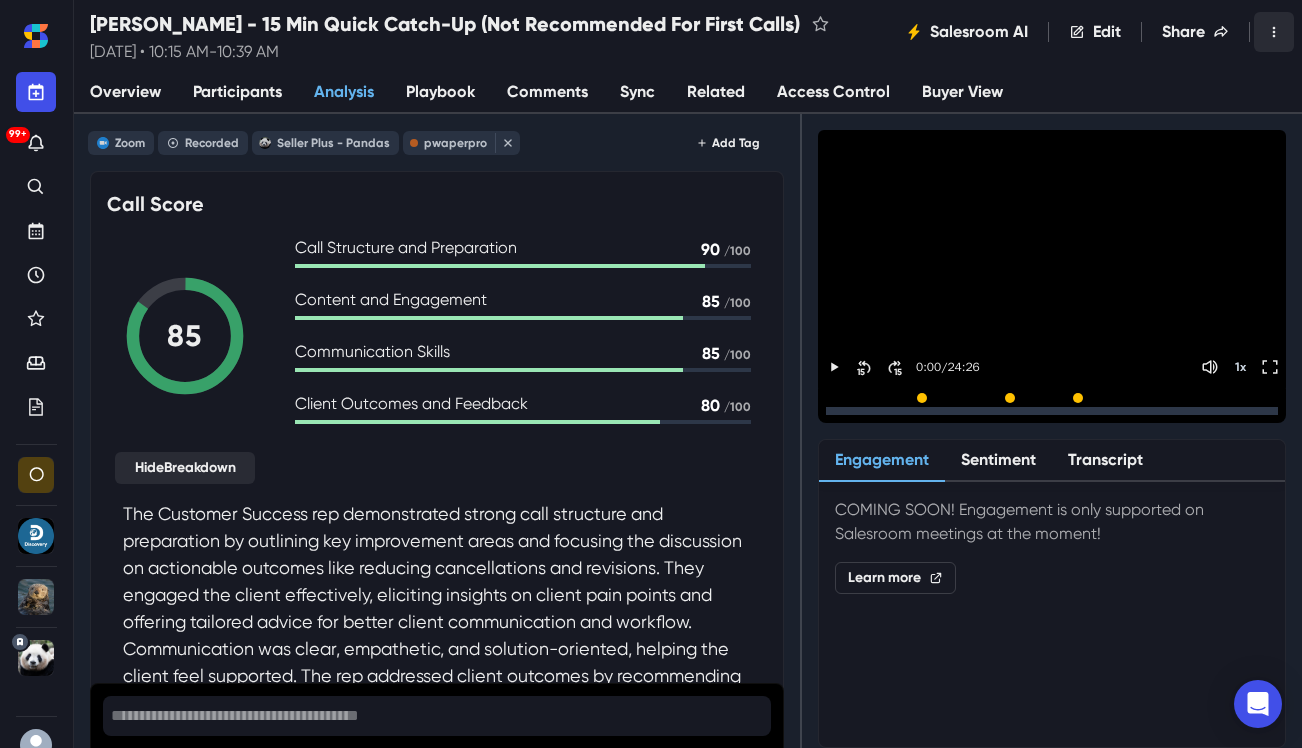 click 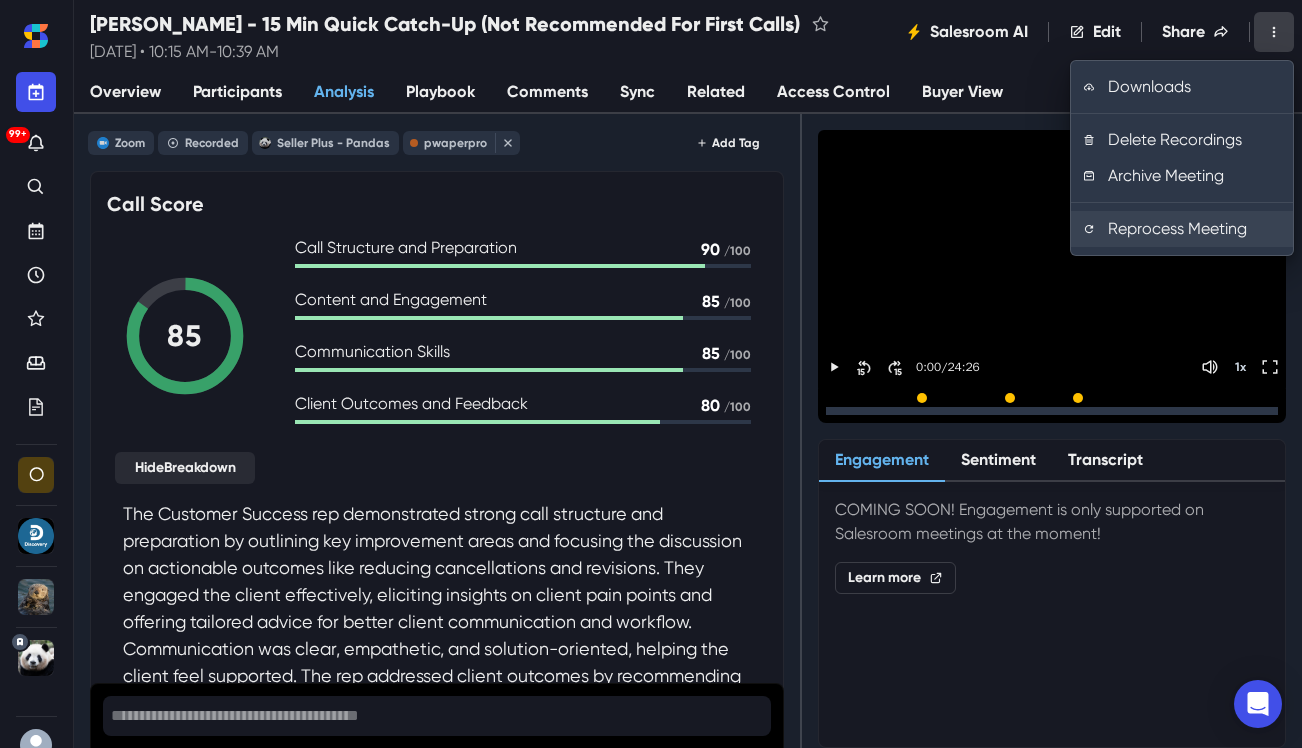 click on "Reprocess Meeting" at bounding box center (1182, 229) 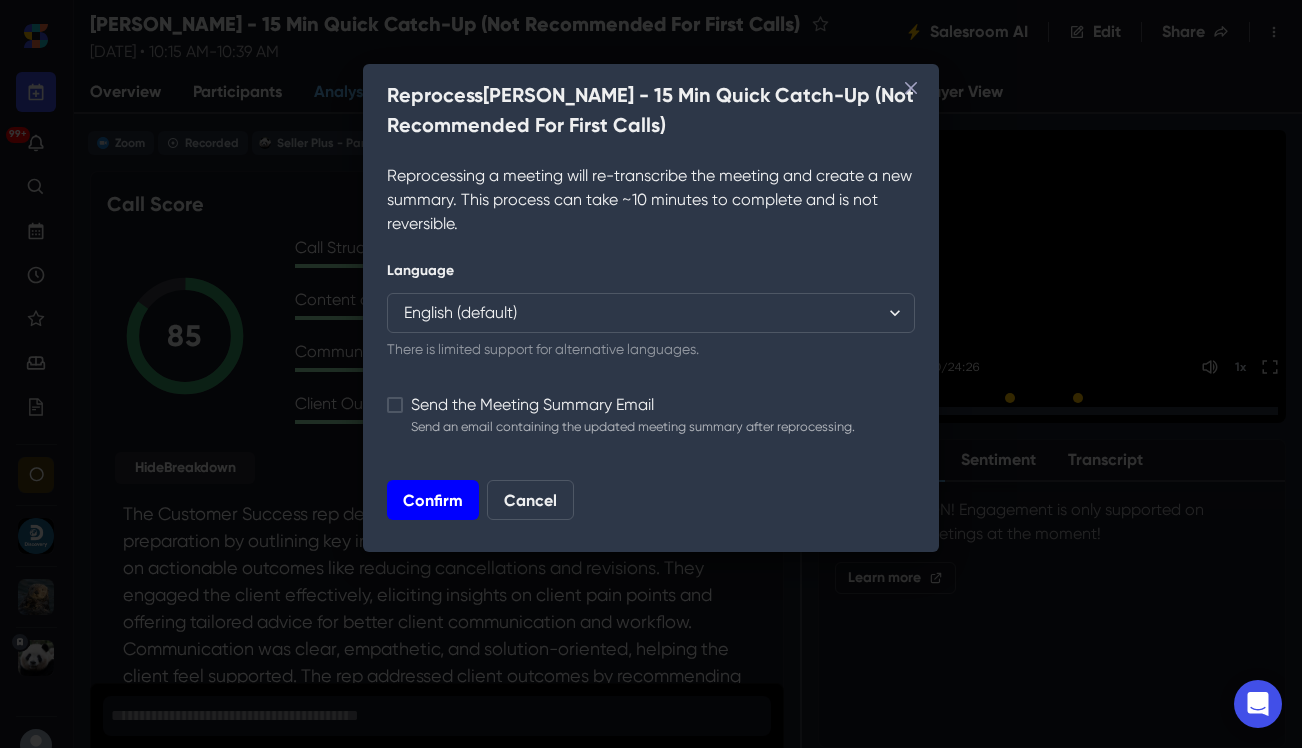 click on "Confirm" at bounding box center [433, 500] 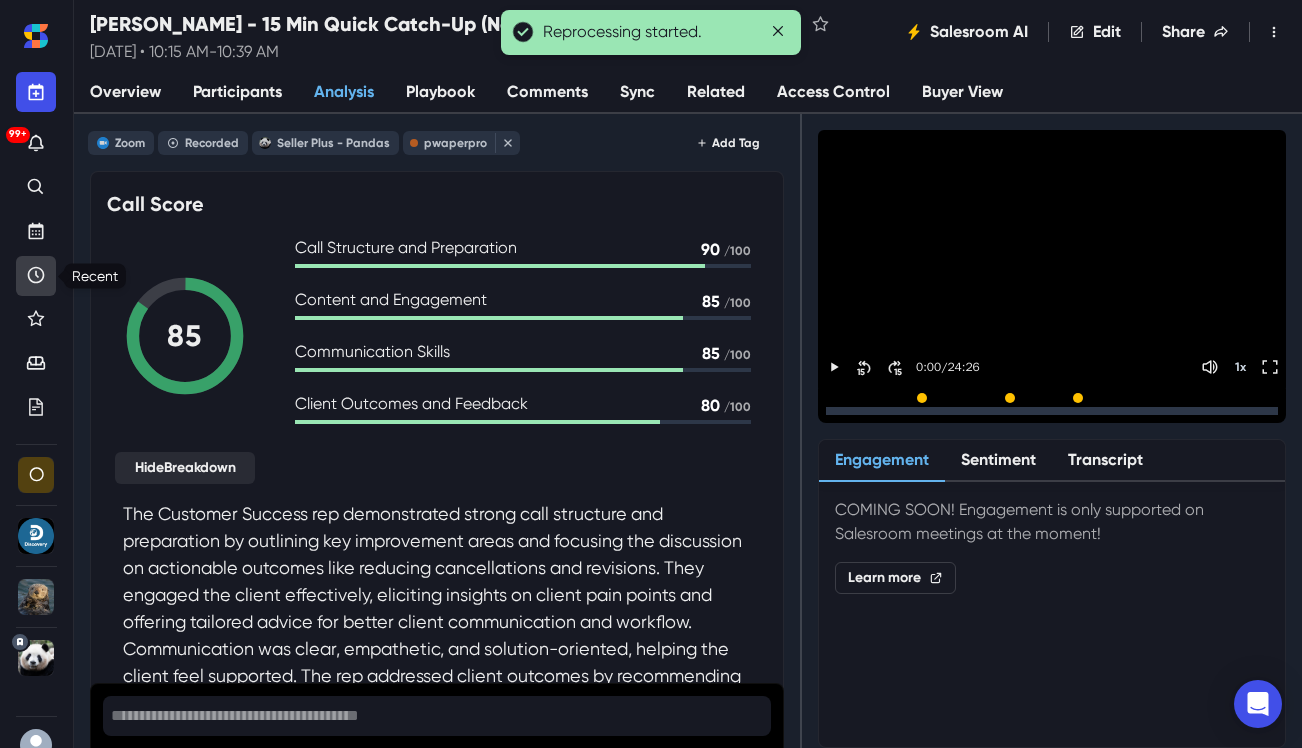 click 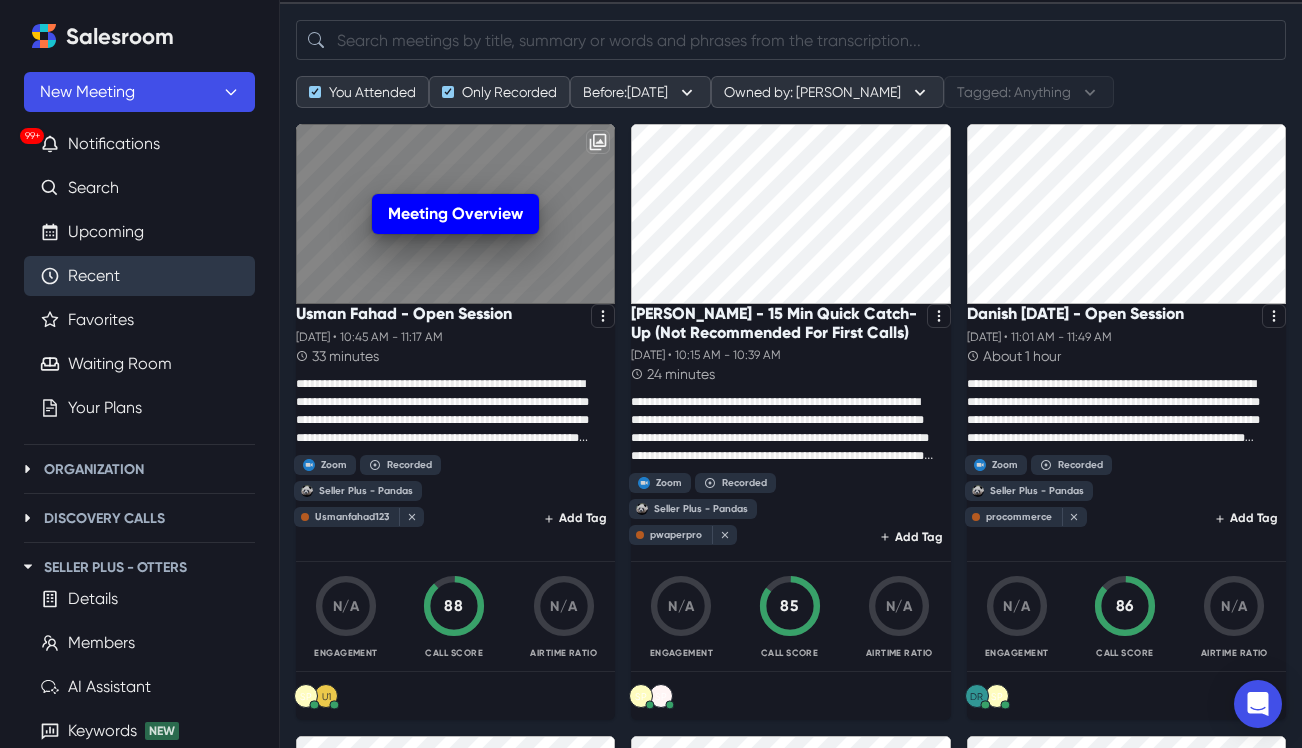 scroll, scrollTop: 121, scrollLeft: 0, axis: vertical 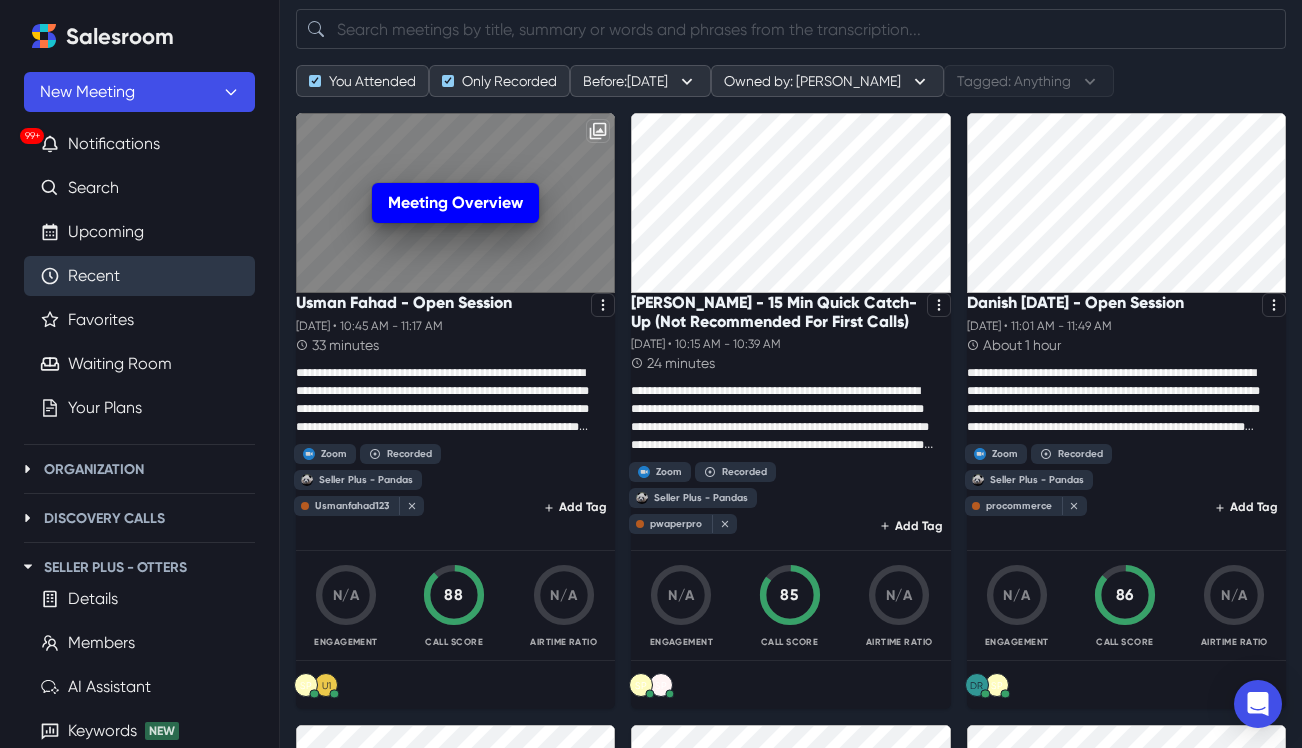 click on "Meeting Overview" at bounding box center (455, 203) 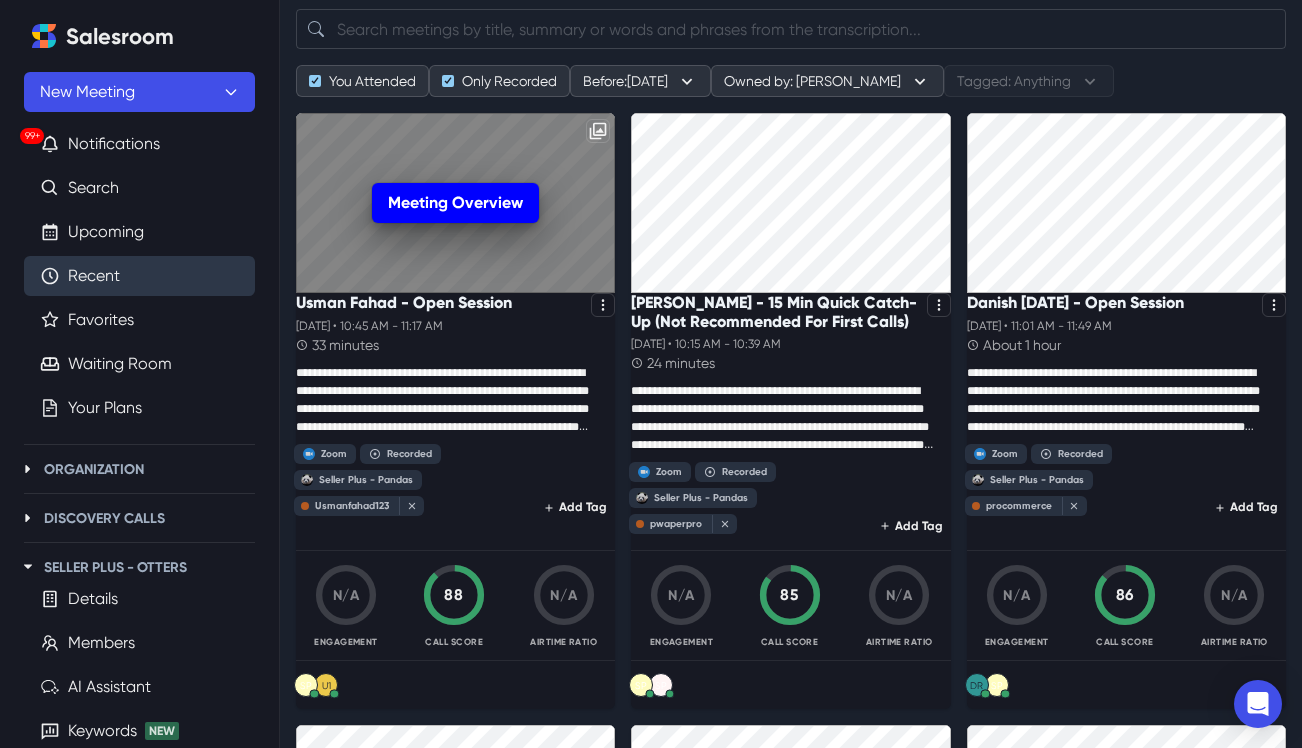 scroll, scrollTop: 0, scrollLeft: 0, axis: both 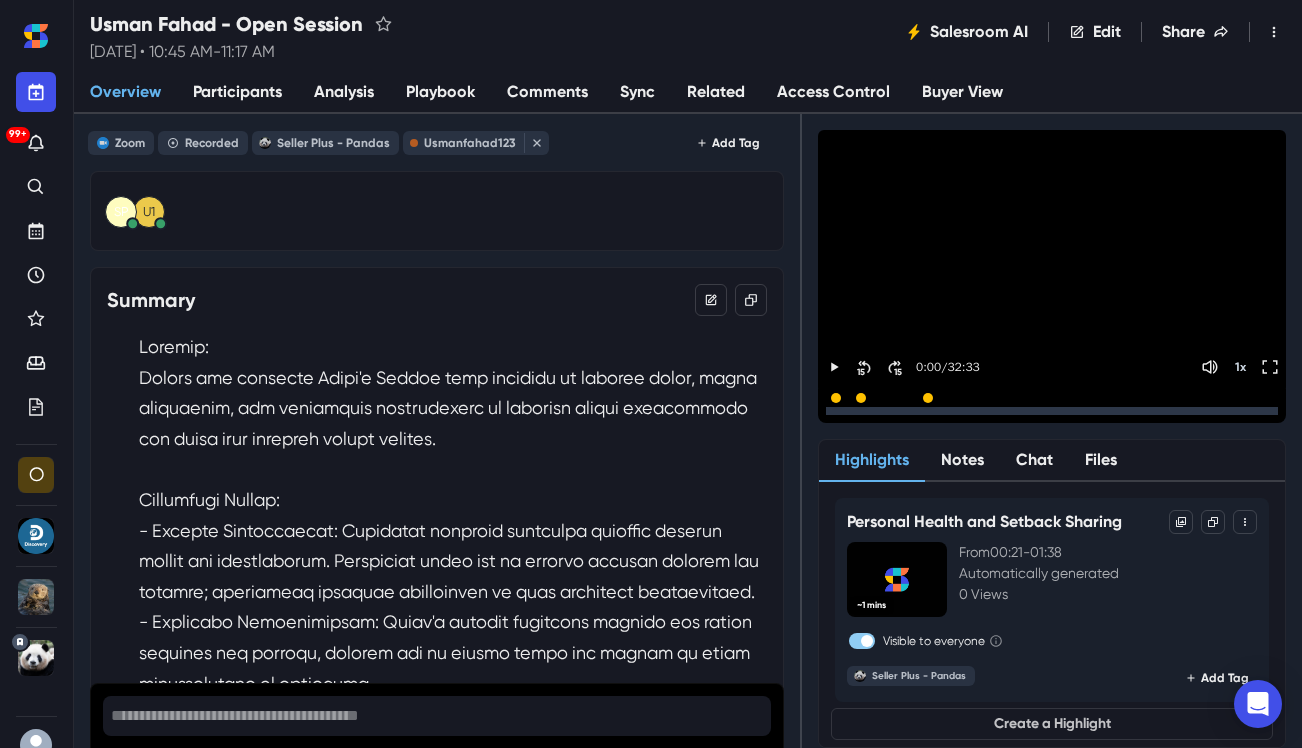 click on "Participants" at bounding box center [237, 92] 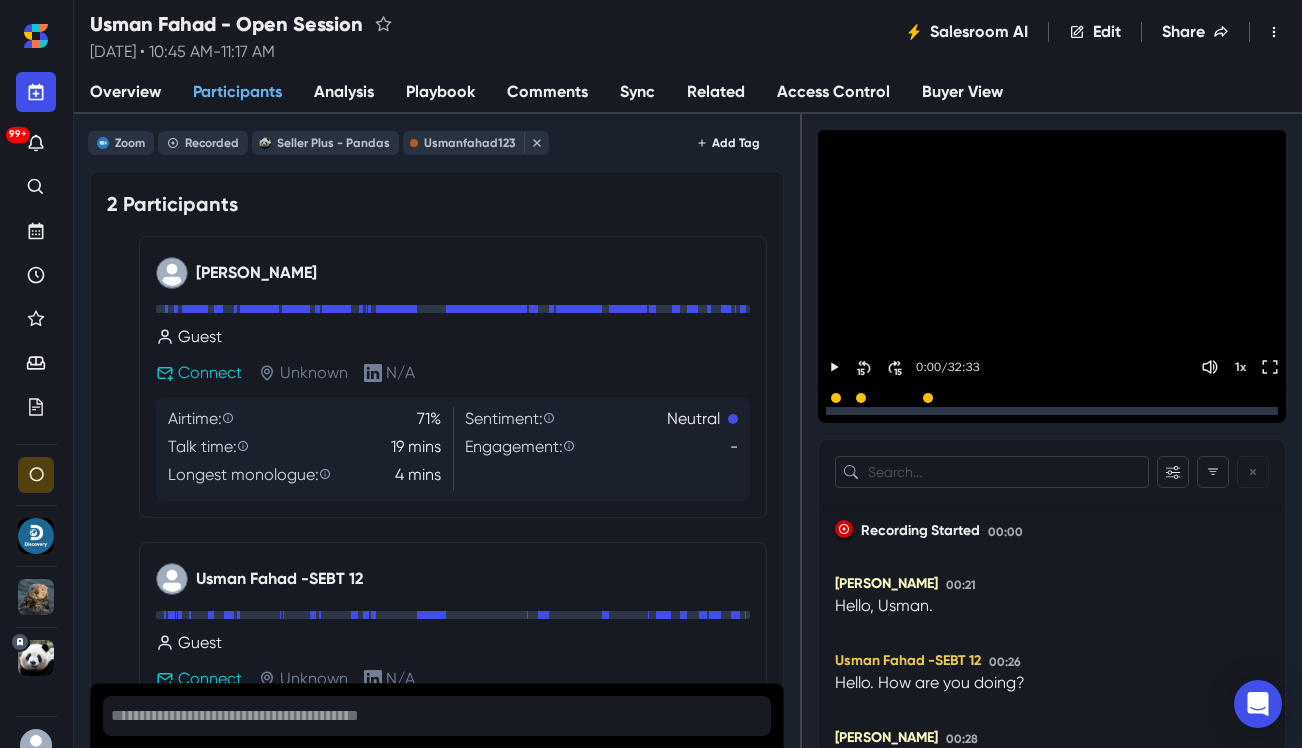 scroll, scrollTop: 492, scrollLeft: 0, axis: vertical 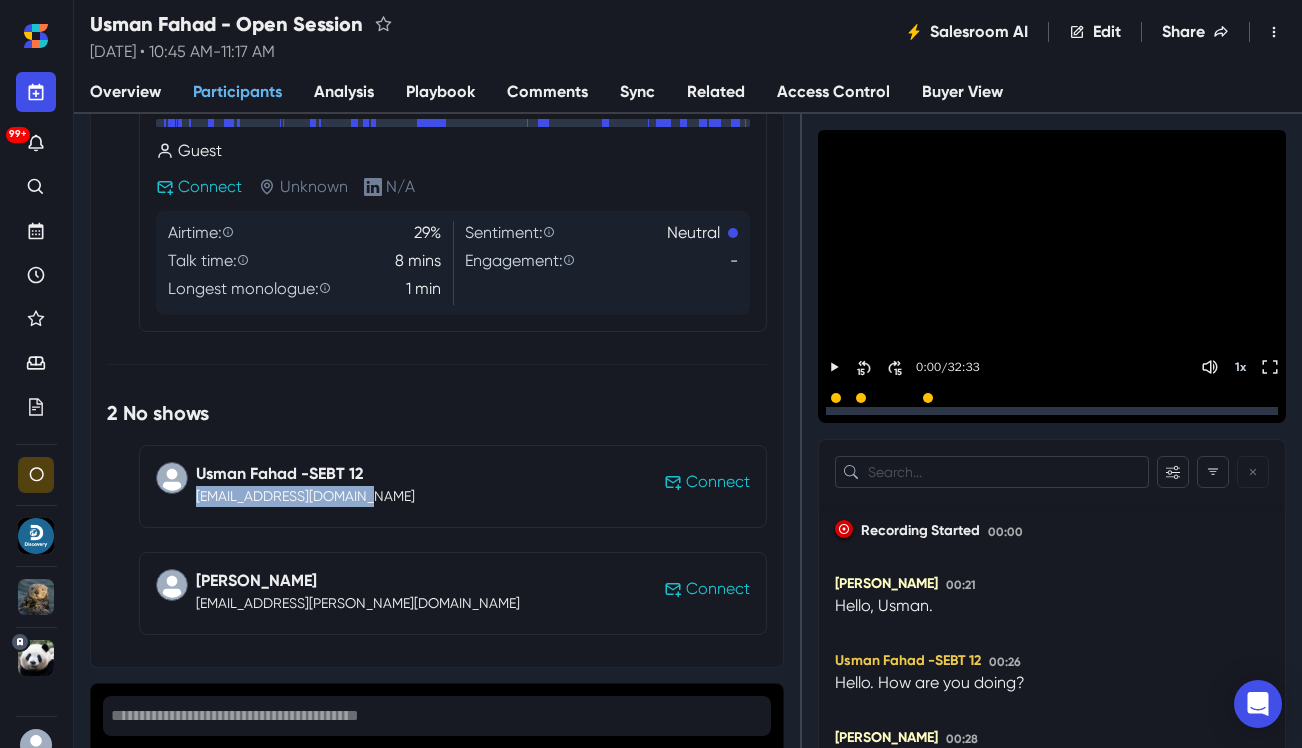 drag, startPoint x: 393, startPoint y: 502, endPoint x: 222, endPoint y: 498, distance: 171.04678 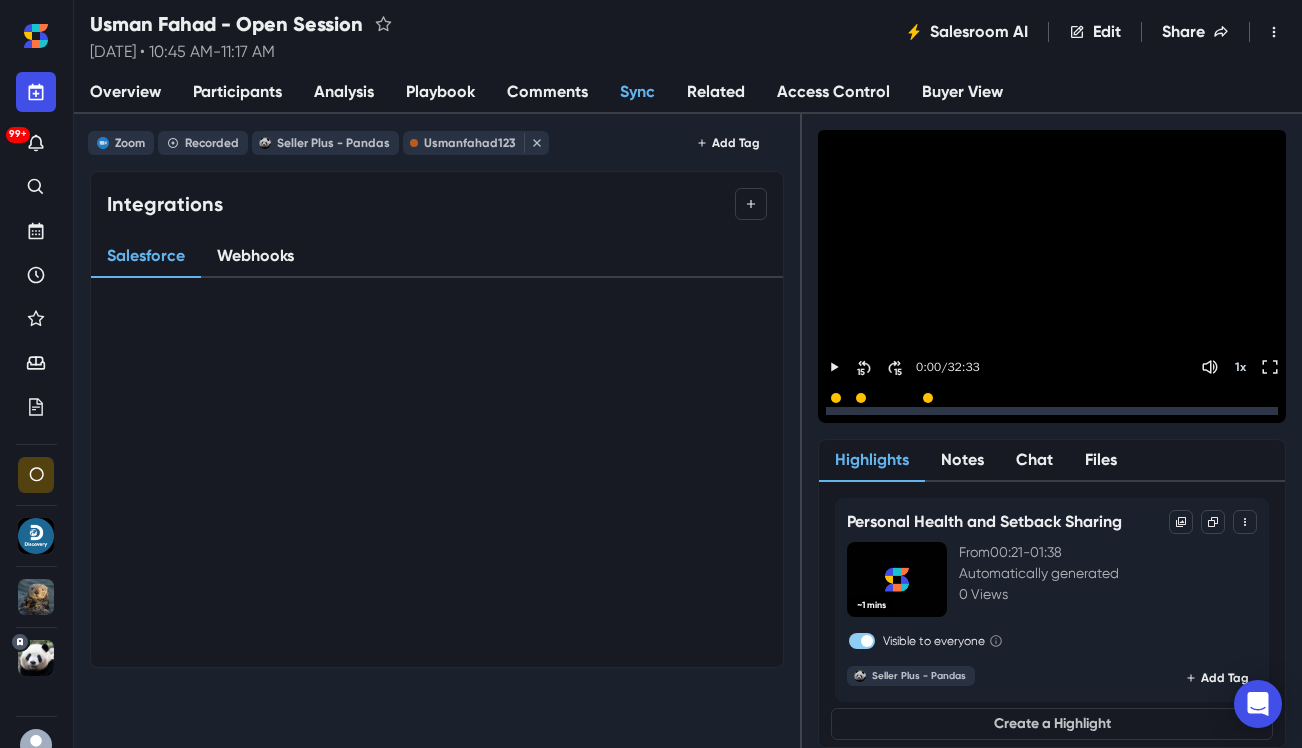 scroll, scrollTop: 0, scrollLeft: 0, axis: both 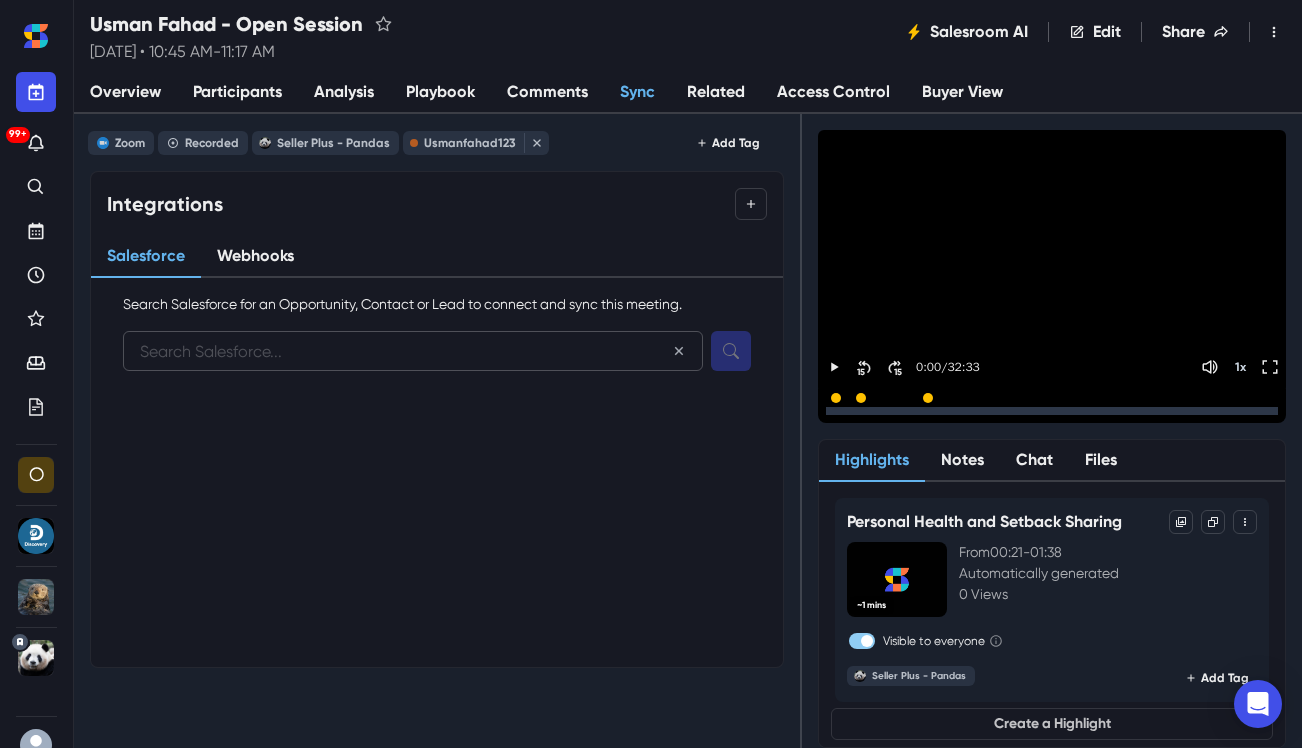 click at bounding box center [413, 351] 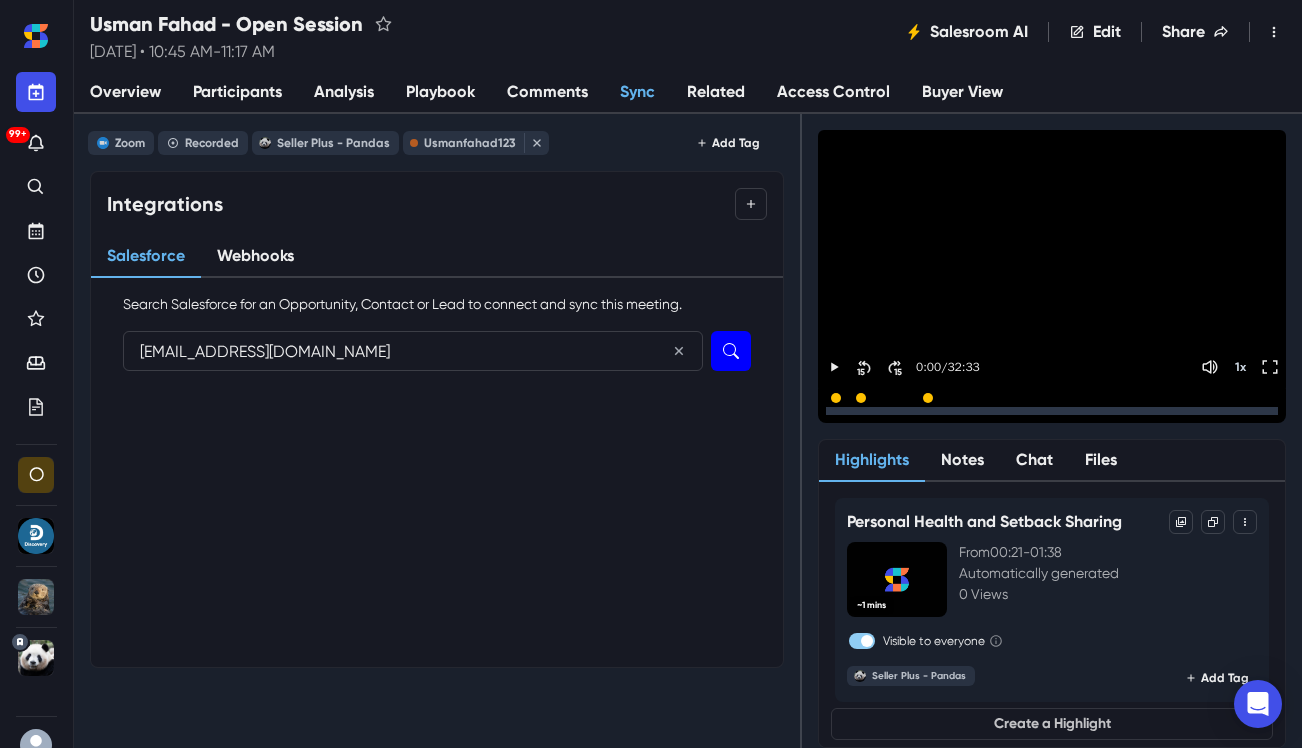 type on "[EMAIL_ADDRESS][DOMAIN_NAME]" 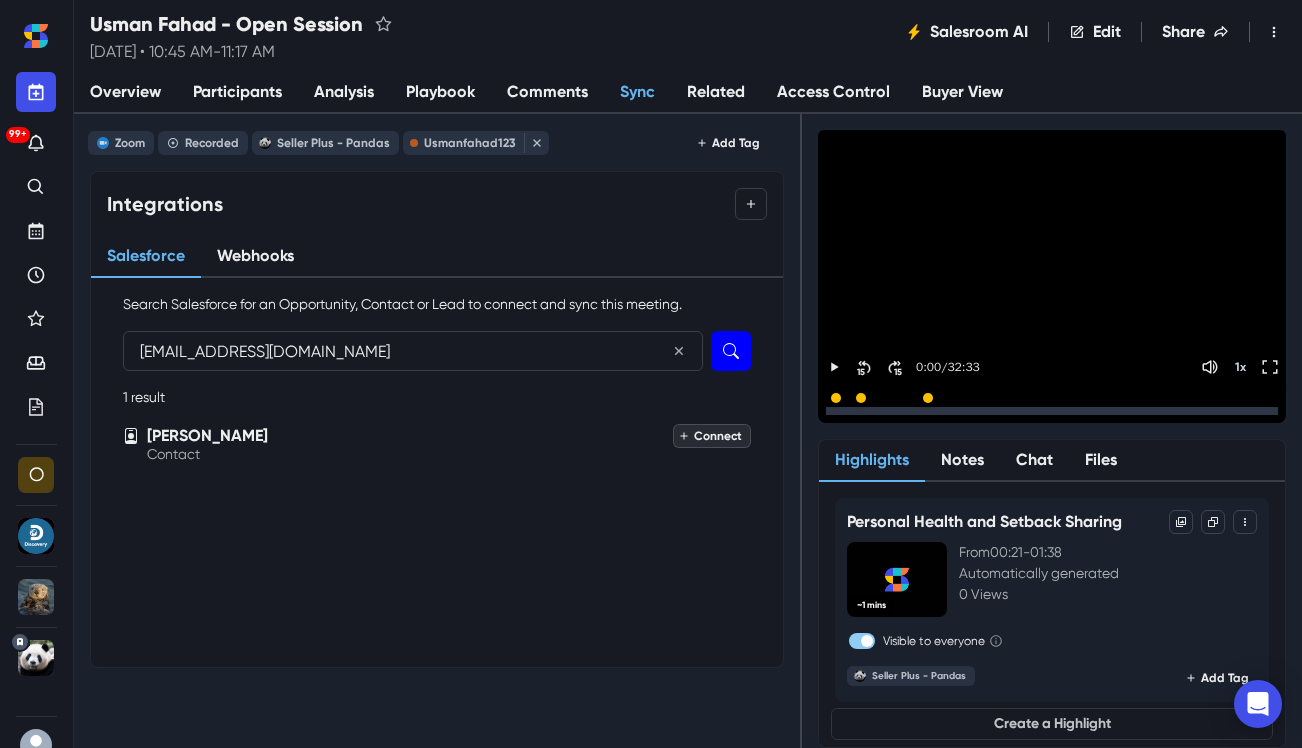 click on "Connect" at bounding box center [712, 436] 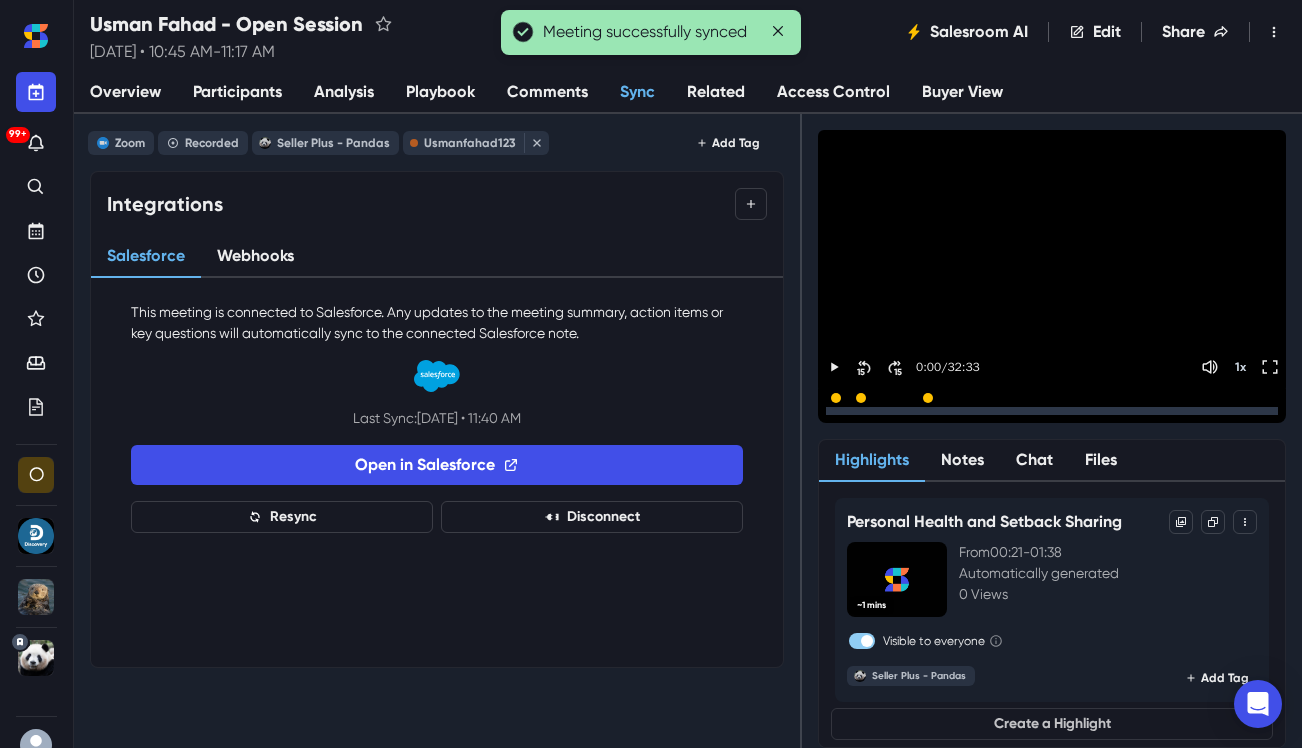 click on "Analysis" at bounding box center [344, 92] 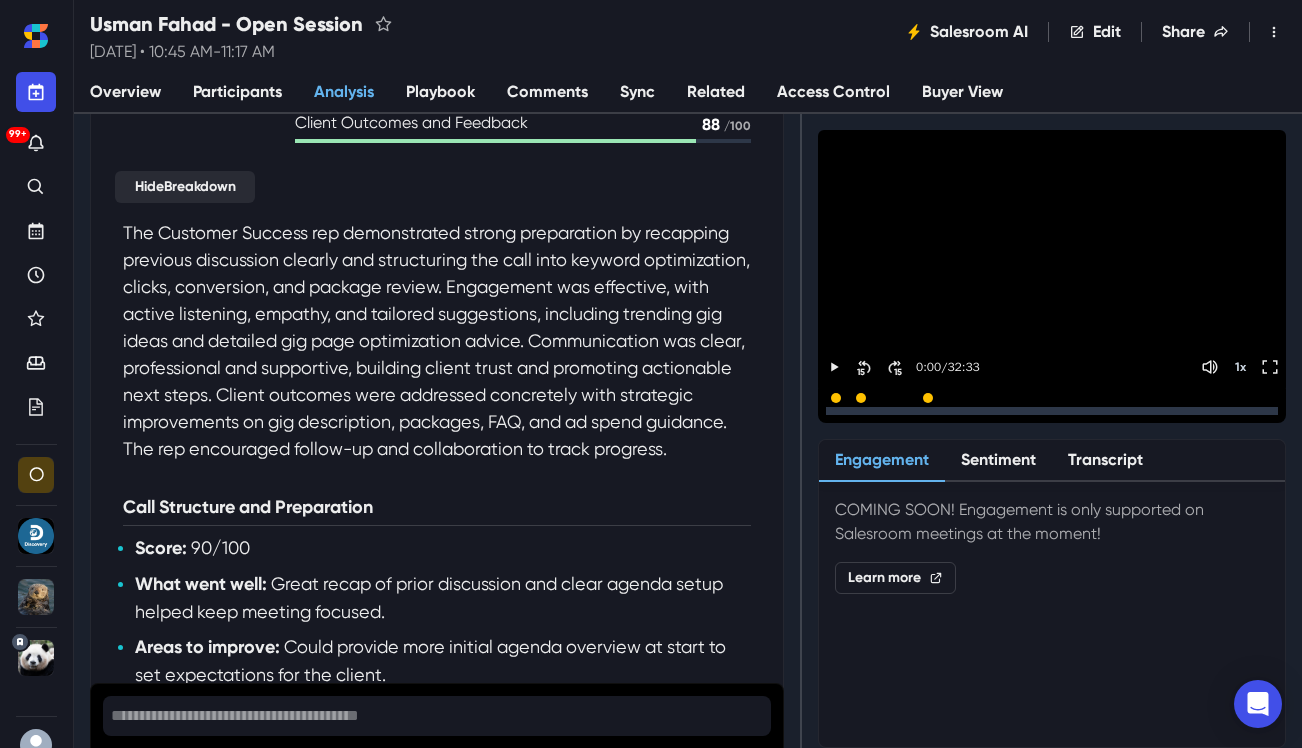 scroll, scrollTop: 0, scrollLeft: 0, axis: both 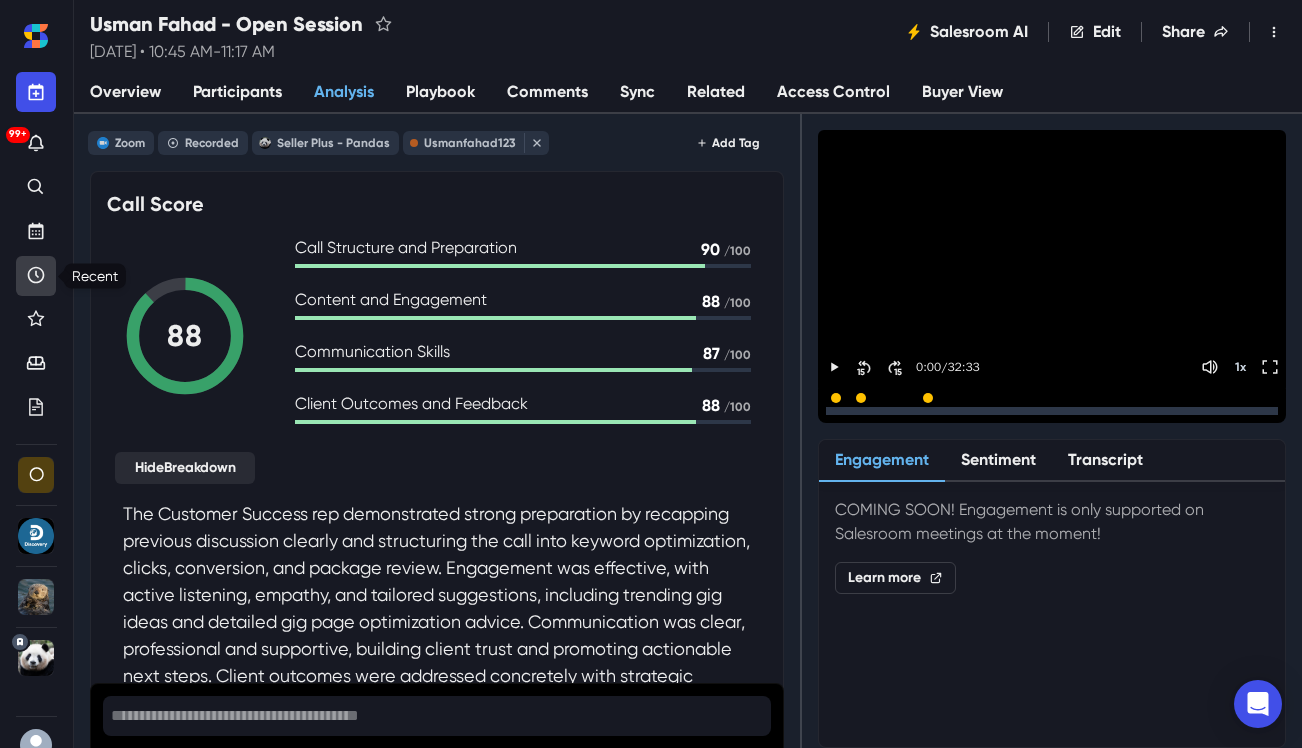 click 